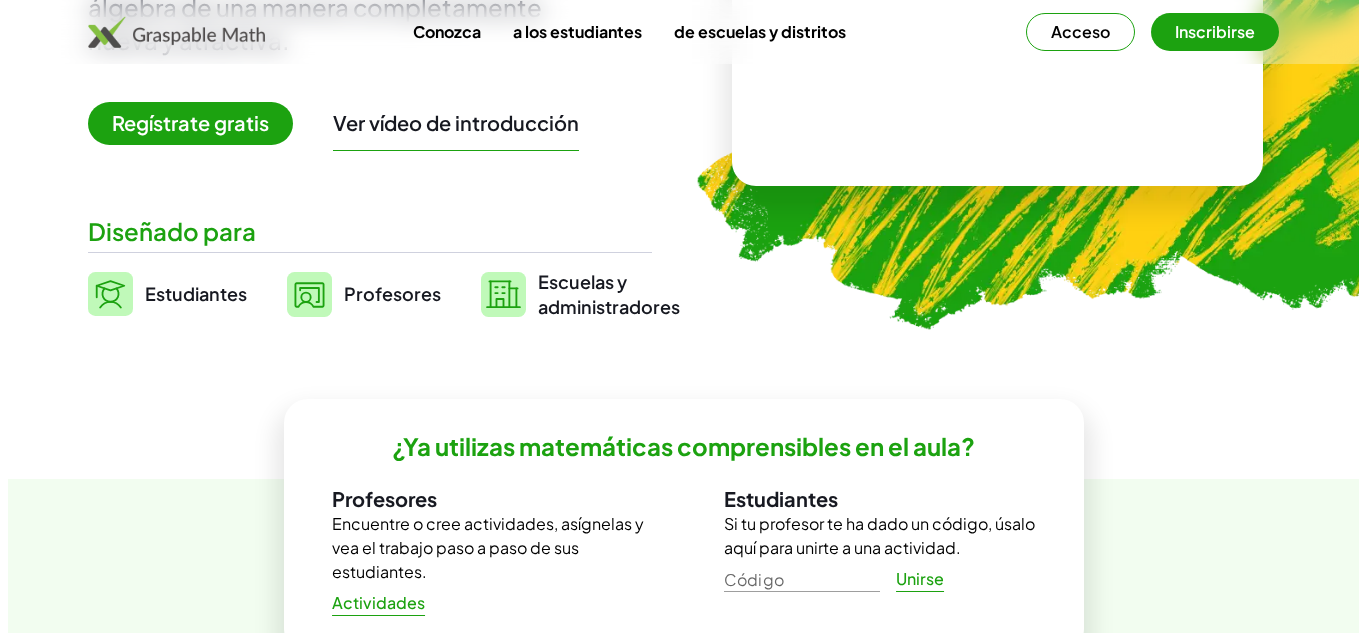 scroll, scrollTop: 0, scrollLeft: 0, axis: both 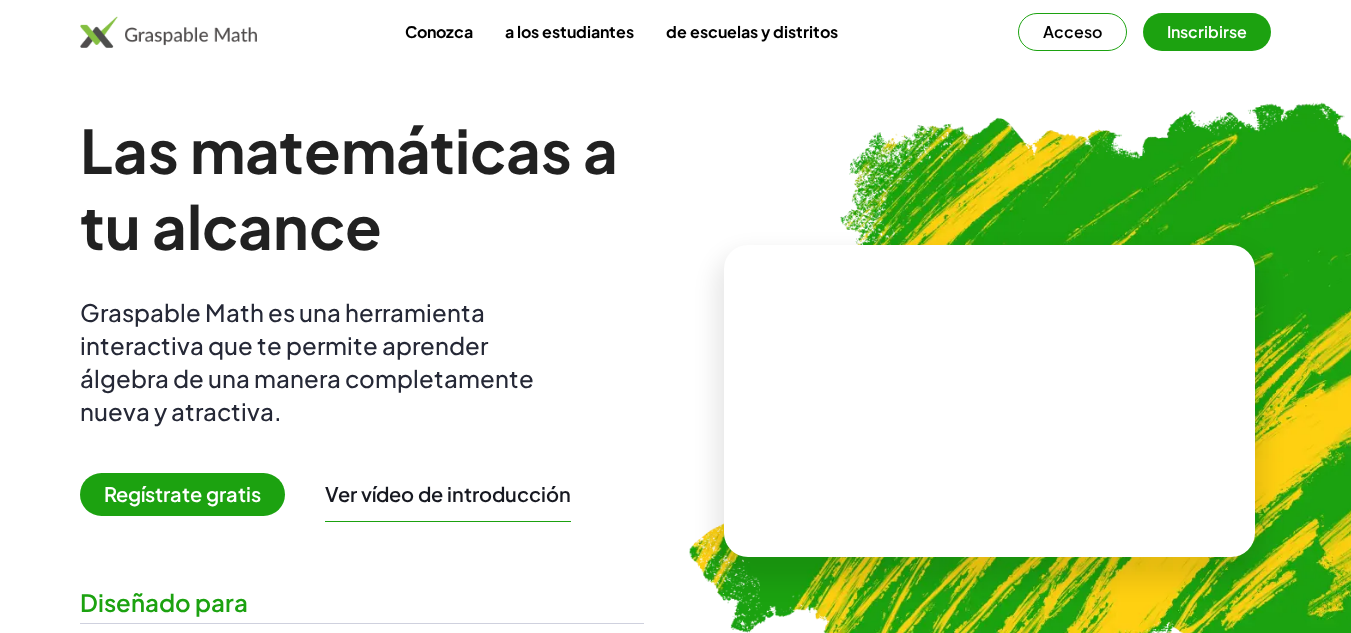 click on "Ver vídeo de introducción" at bounding box center (448, 493) 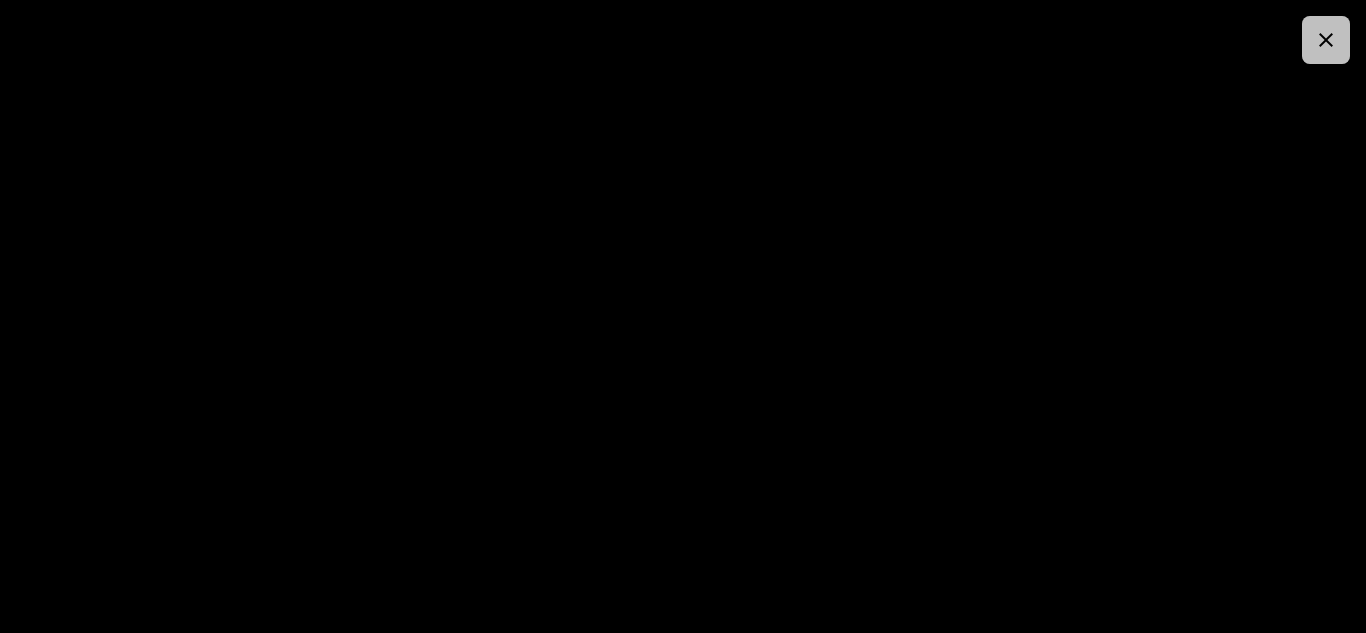 click 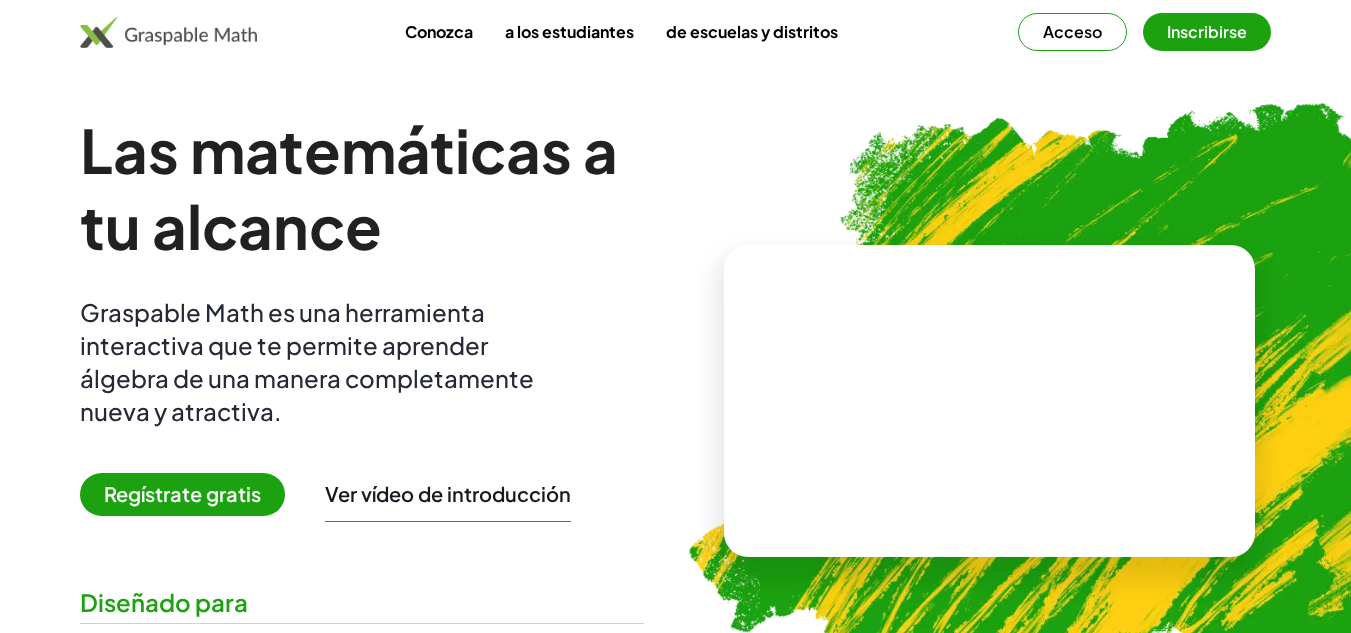 click on "Regístrate gratis" at bounding box center (182, 493) 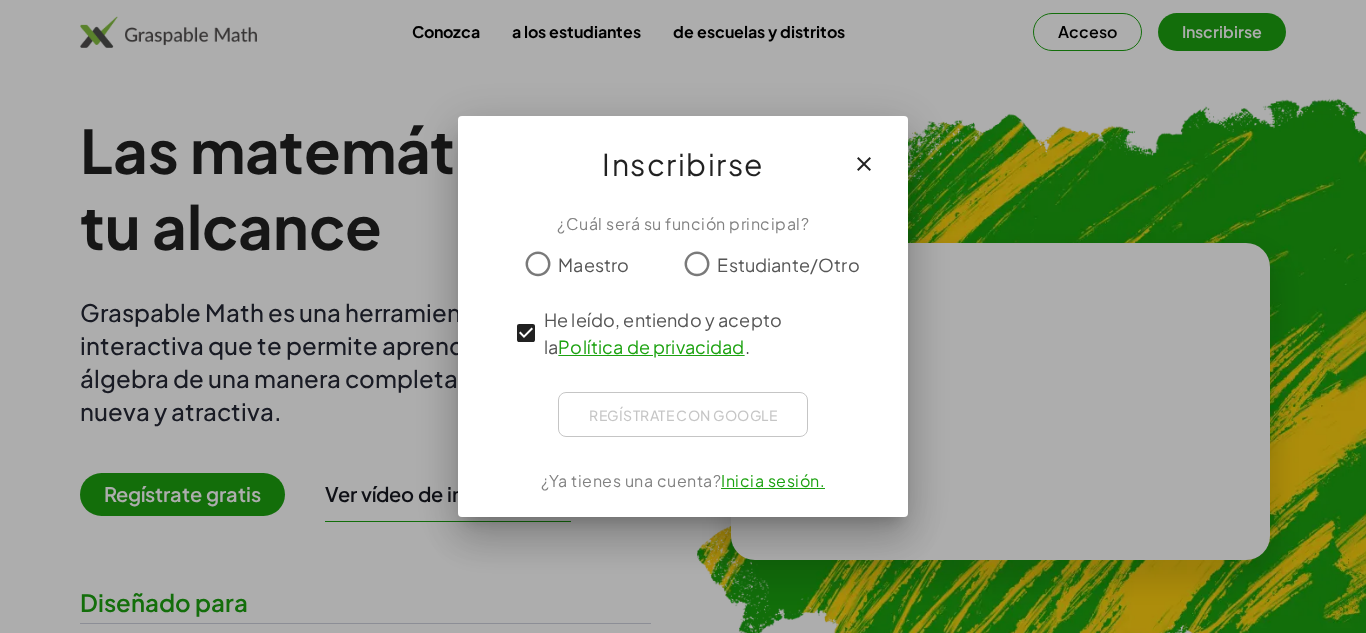 click on "Regístrate con Google Iniciar sesión con Google Iniciar sesión con Google. Se abre en una pestaña nueva." at bounding box center (683, 414) 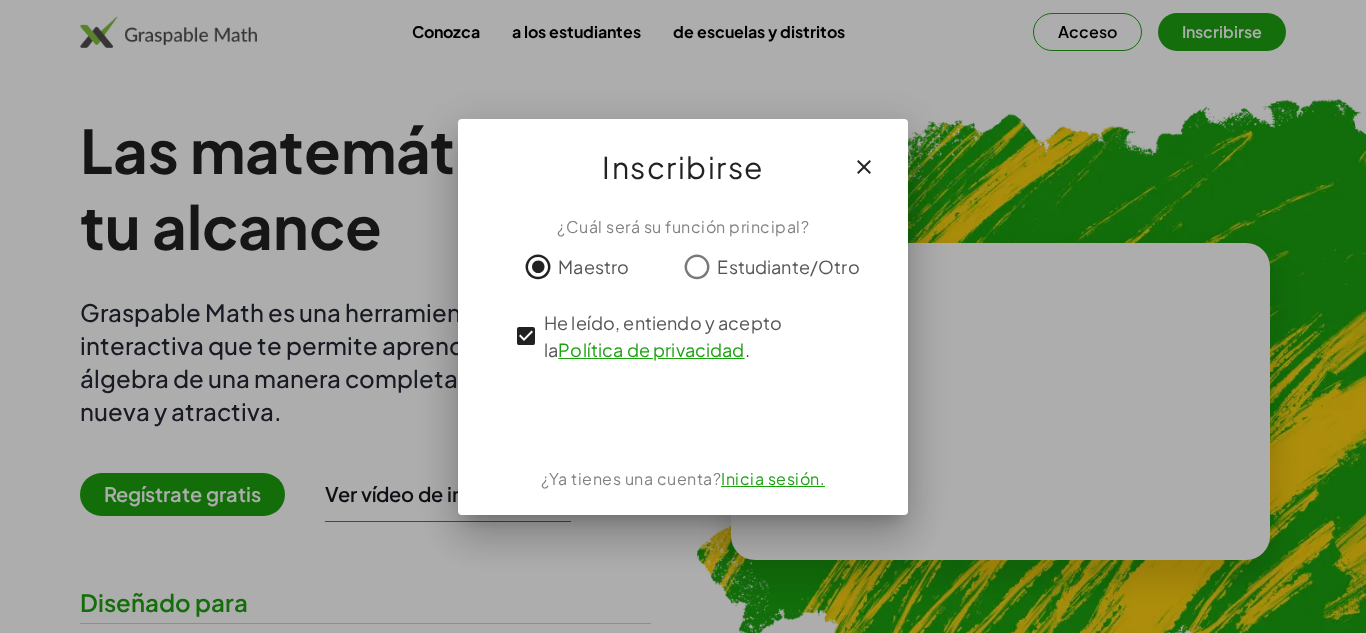 click on "¿Cuál será su función principal? Maestro Estudiante/Otro He leído, entiendo y acepto la  Política de privacidad  . ¿Ya tienes una cuenta?  Inicia sesión." 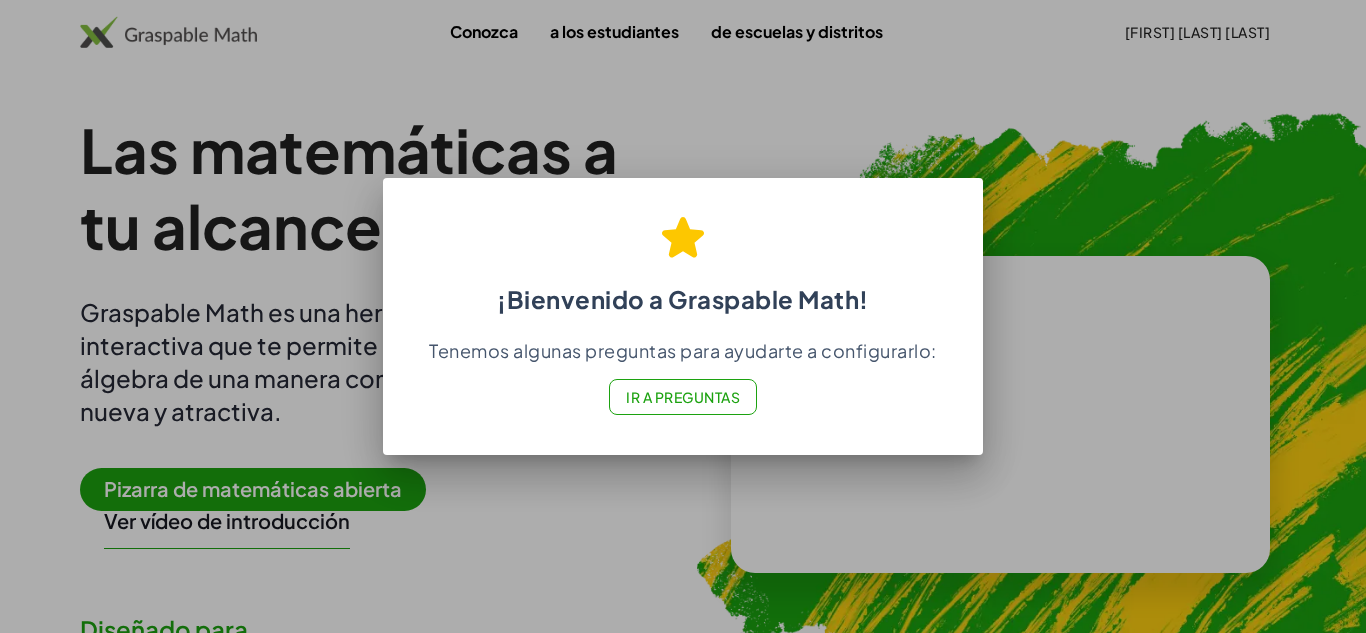 click on "Ir a Preguntas" at bounding box center (683, 397) 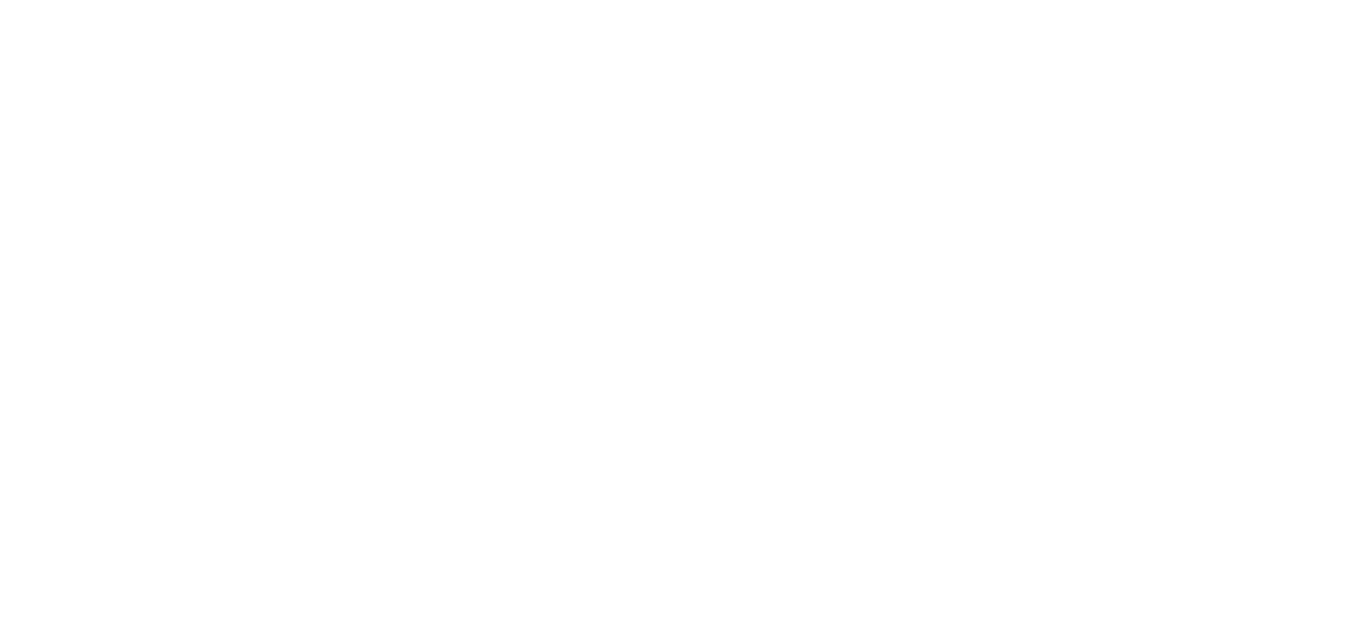 scroll, scrollTop: 0, scrollLeft: 0, axis: both 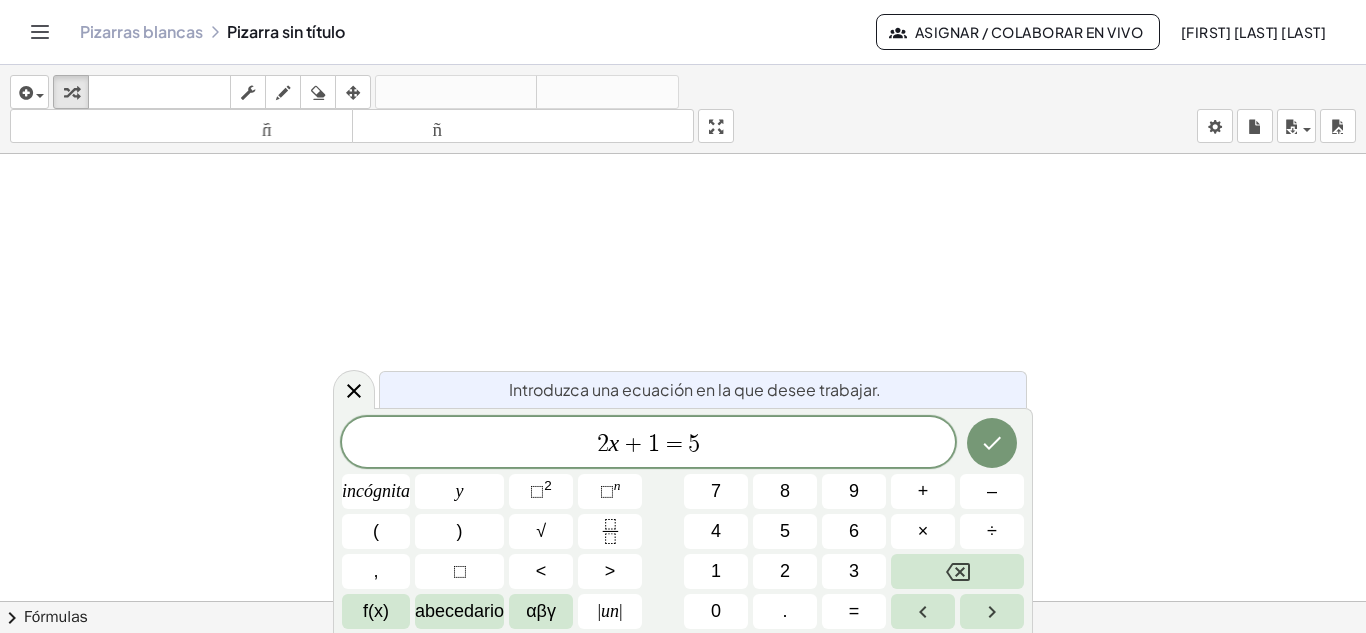 click on "Pizarras blancas Pizarra sin título" at bounding box center (478, 32) 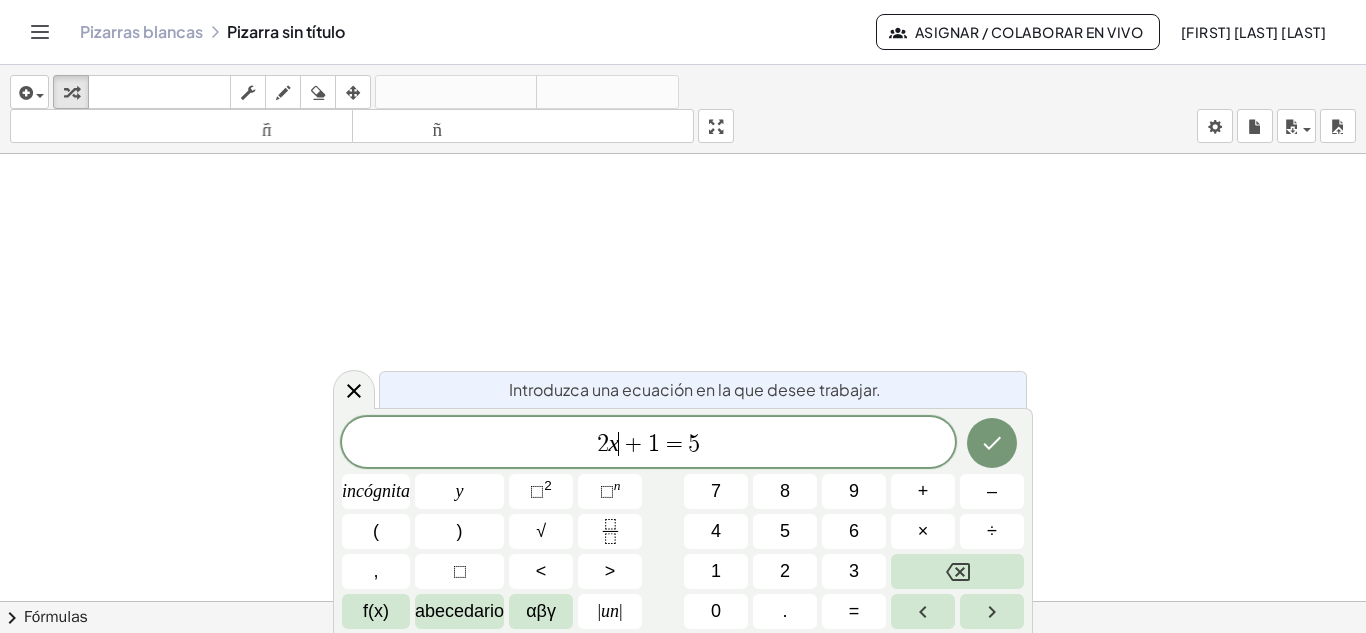 click on "+" at bounding box center [633, 444] 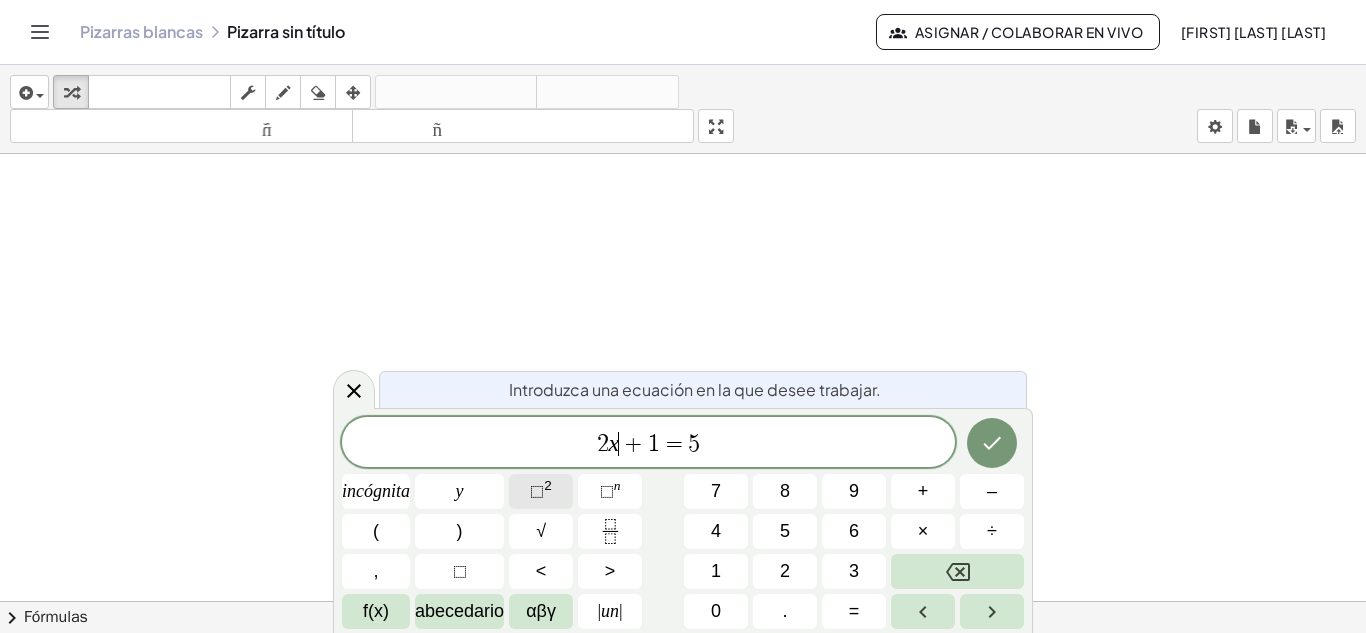 click on "⬚" at bounding box center [537, 491] 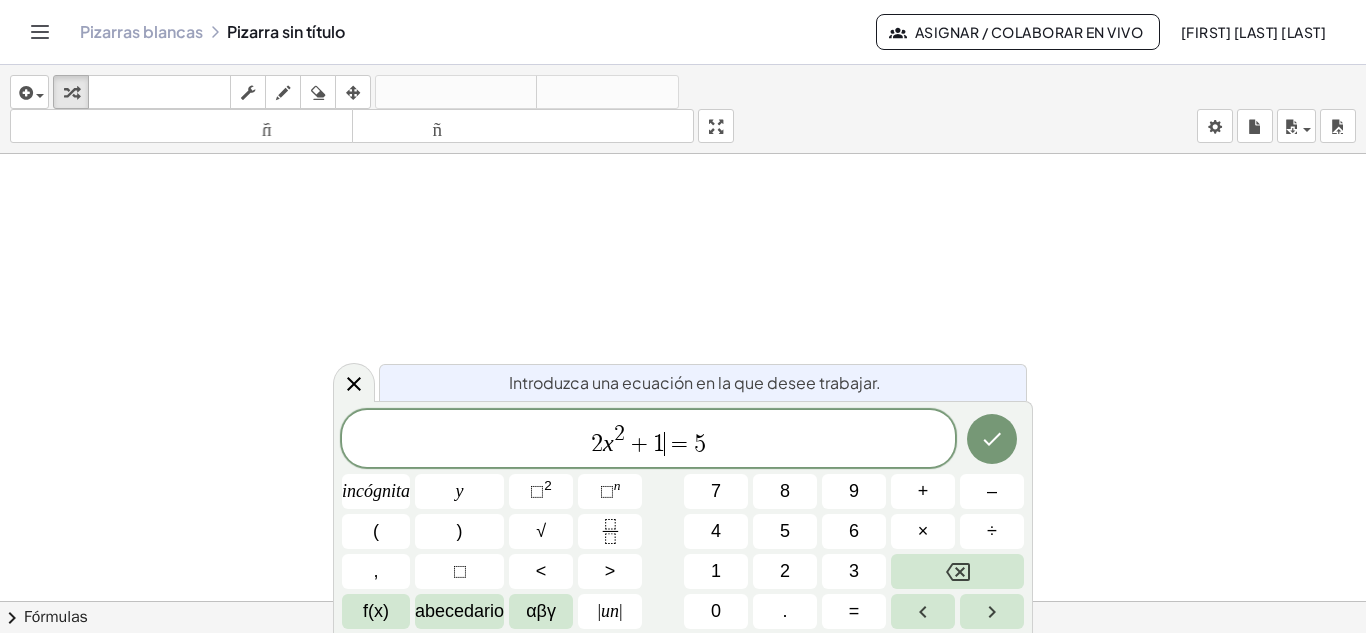 click on "1" at bounding box center (659, 444) 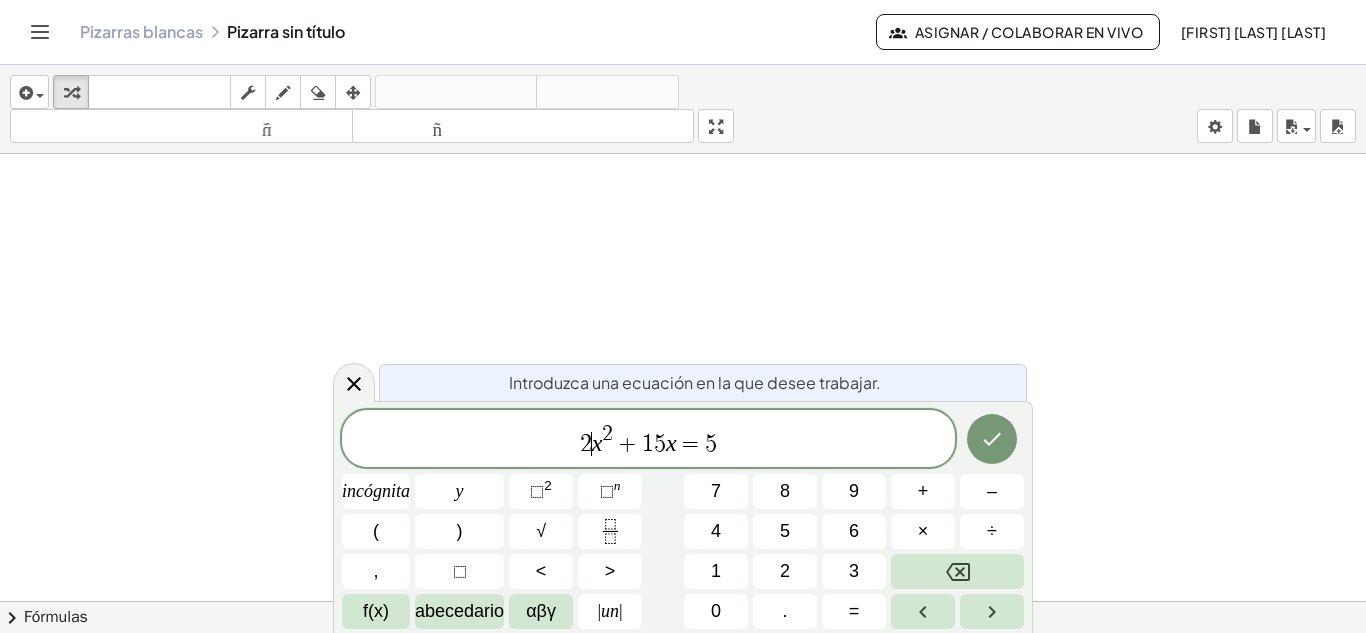 click on "2 ​ x 2 + 1 5 x = 5" at bounding box center (648, 440) 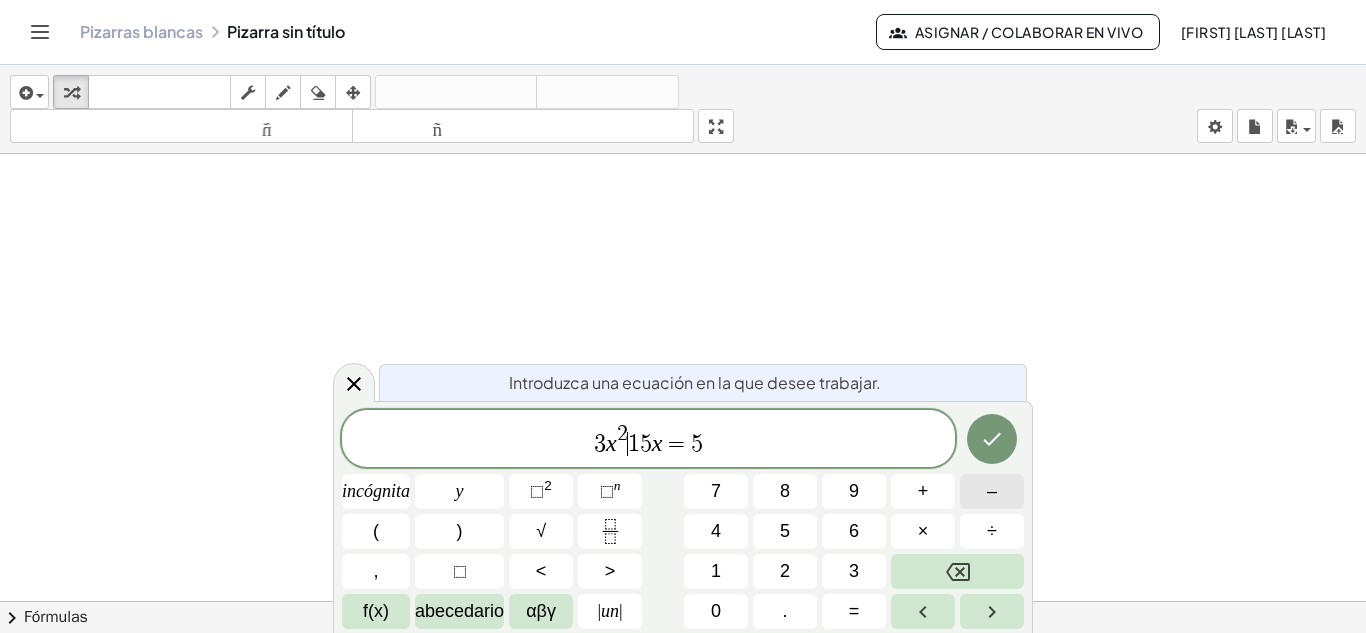 click on "–" at bounding box center [992, 491] 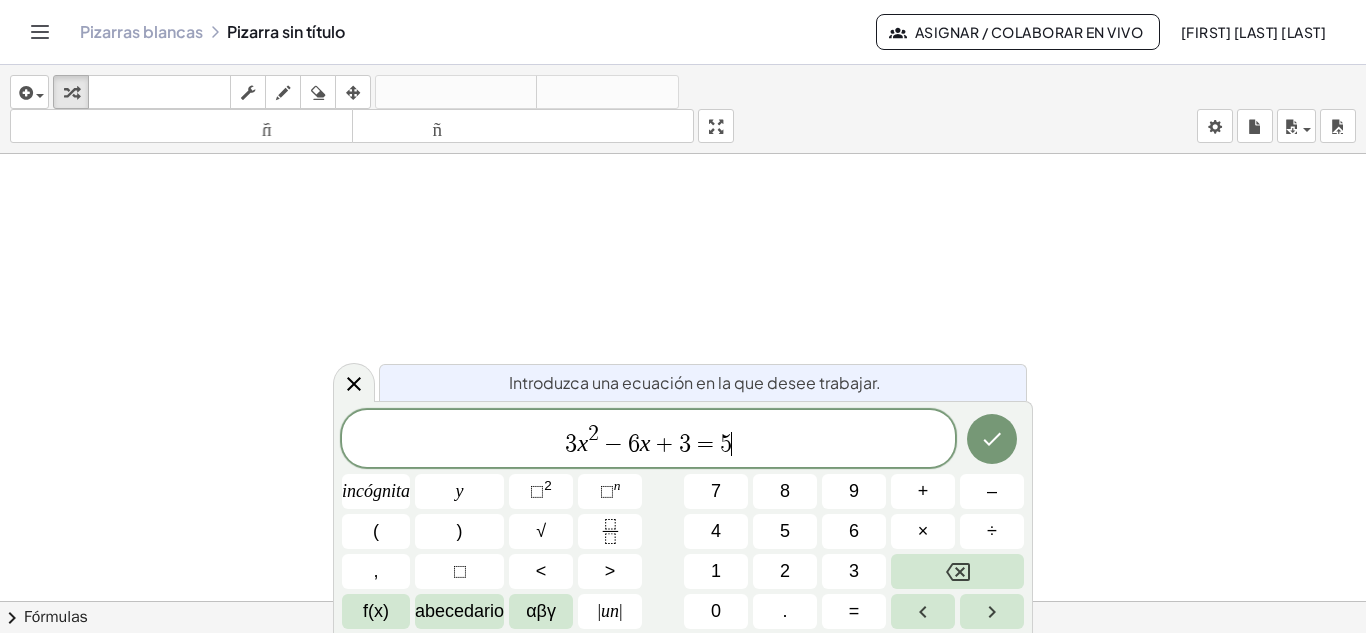 click on "3 x 2 − 6 x + 3 = 5 ​" at bounding box center [648, 440] 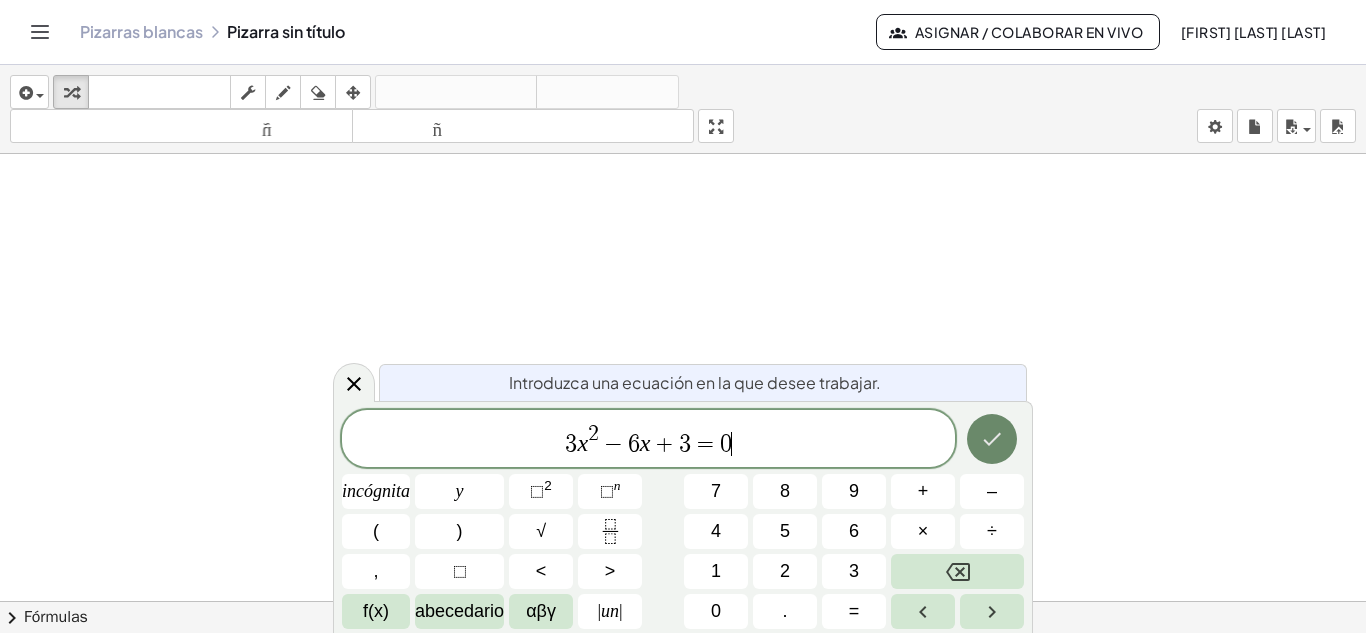 click 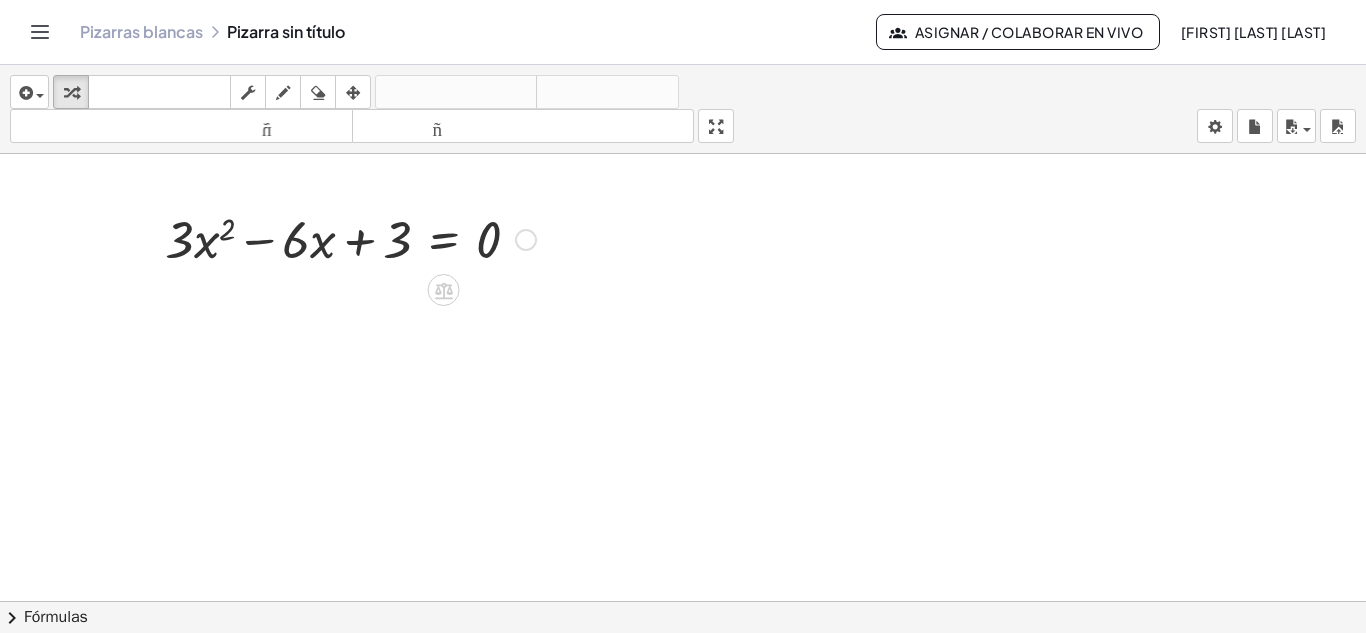 click at bounding box center (350, 238) 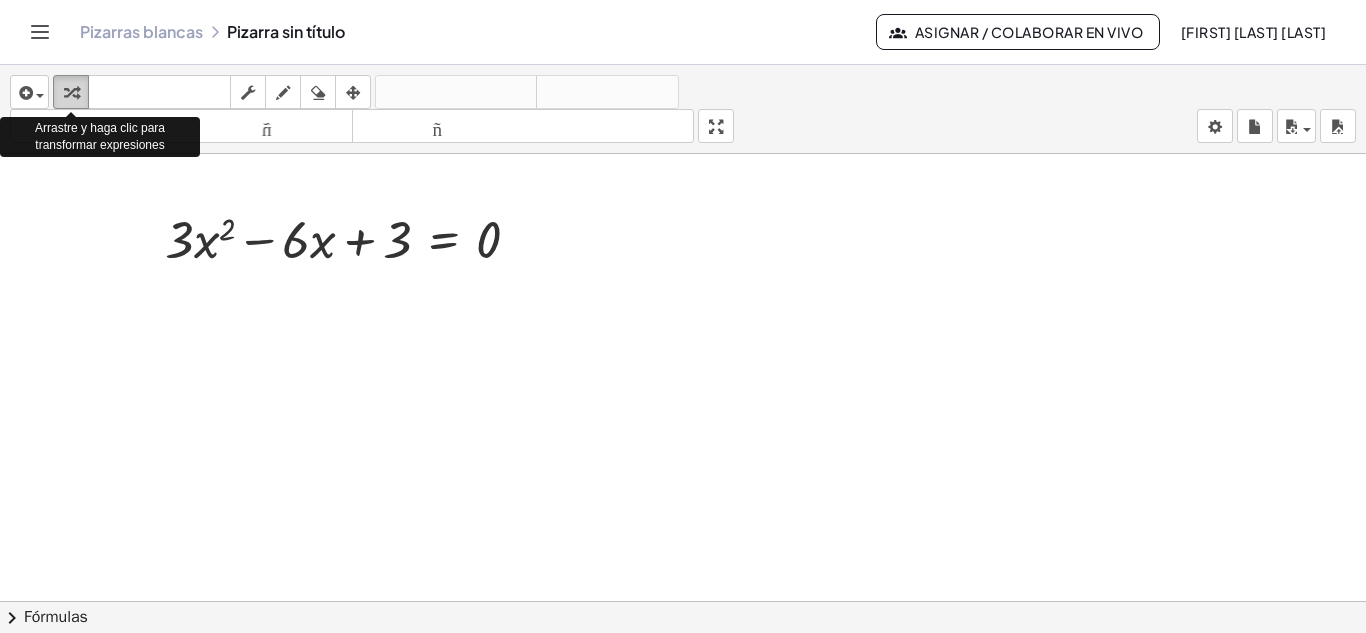 click at bounding box center [71, 93] 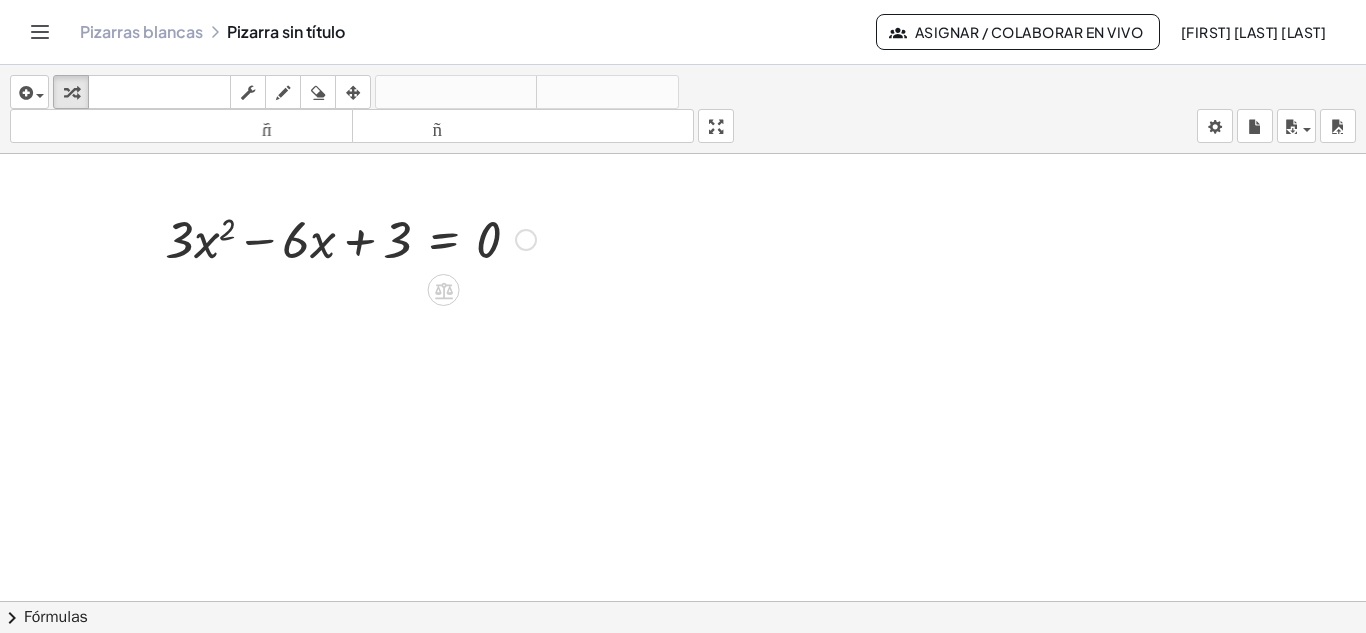 click at bounding box center [350, 238] 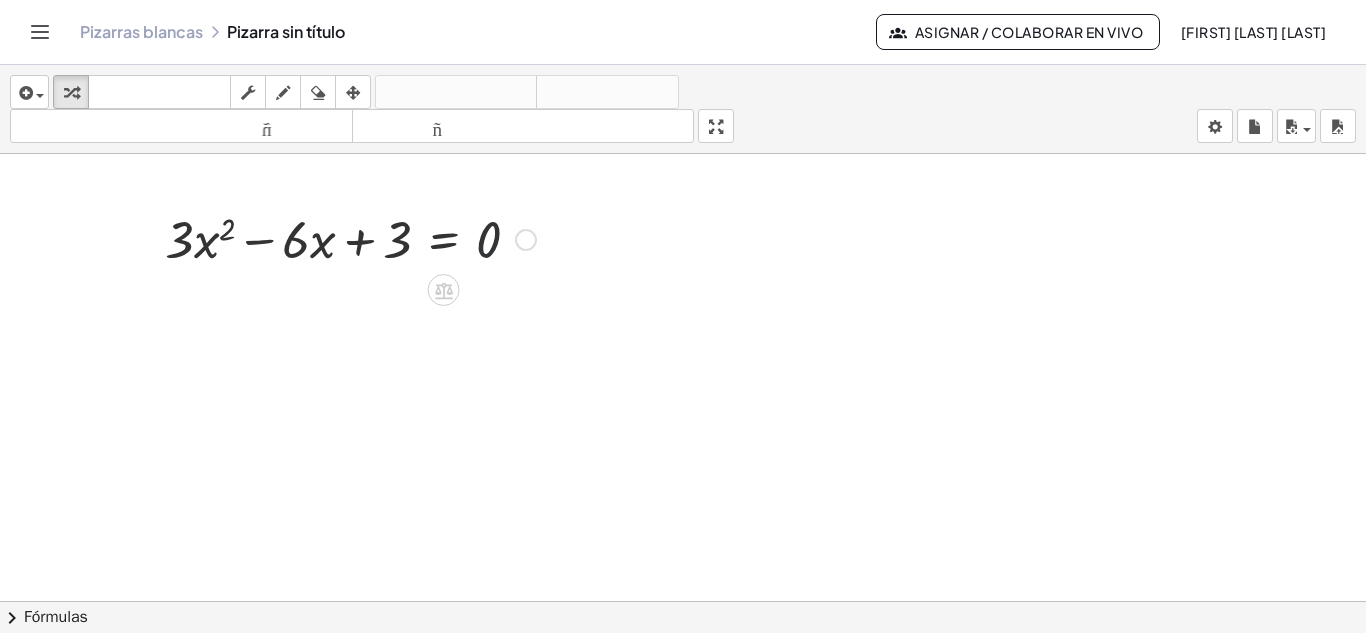 click at bounding box center (350, 238) 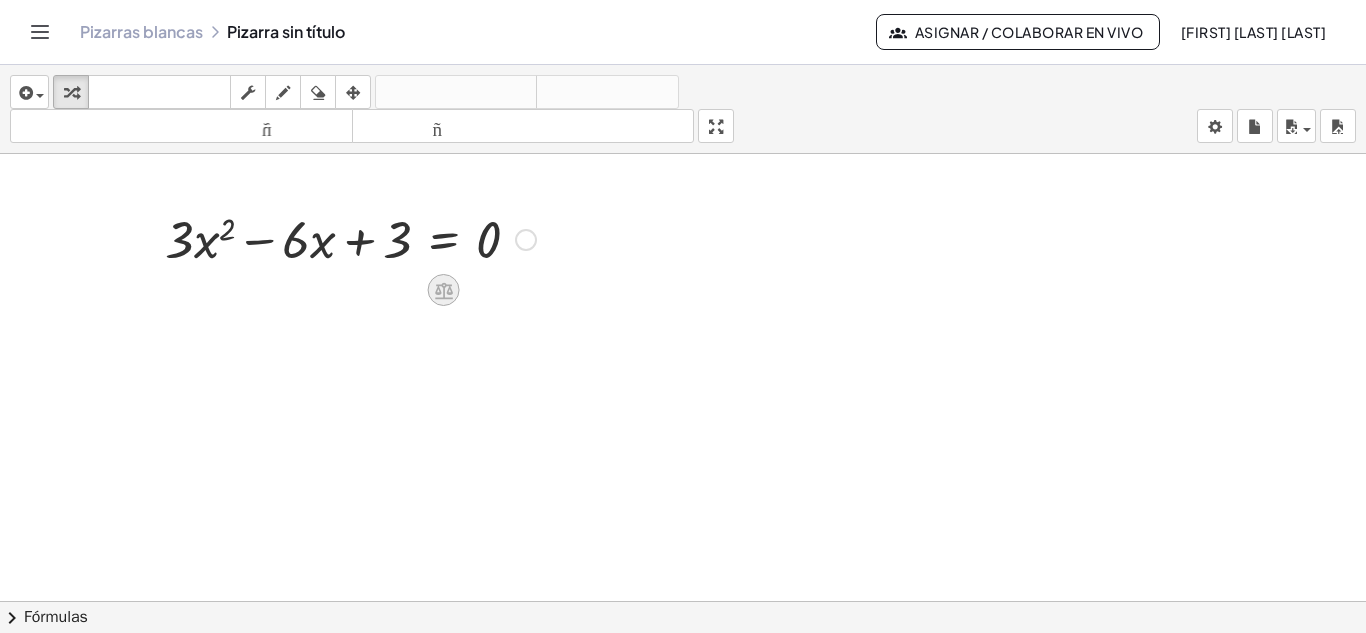 click 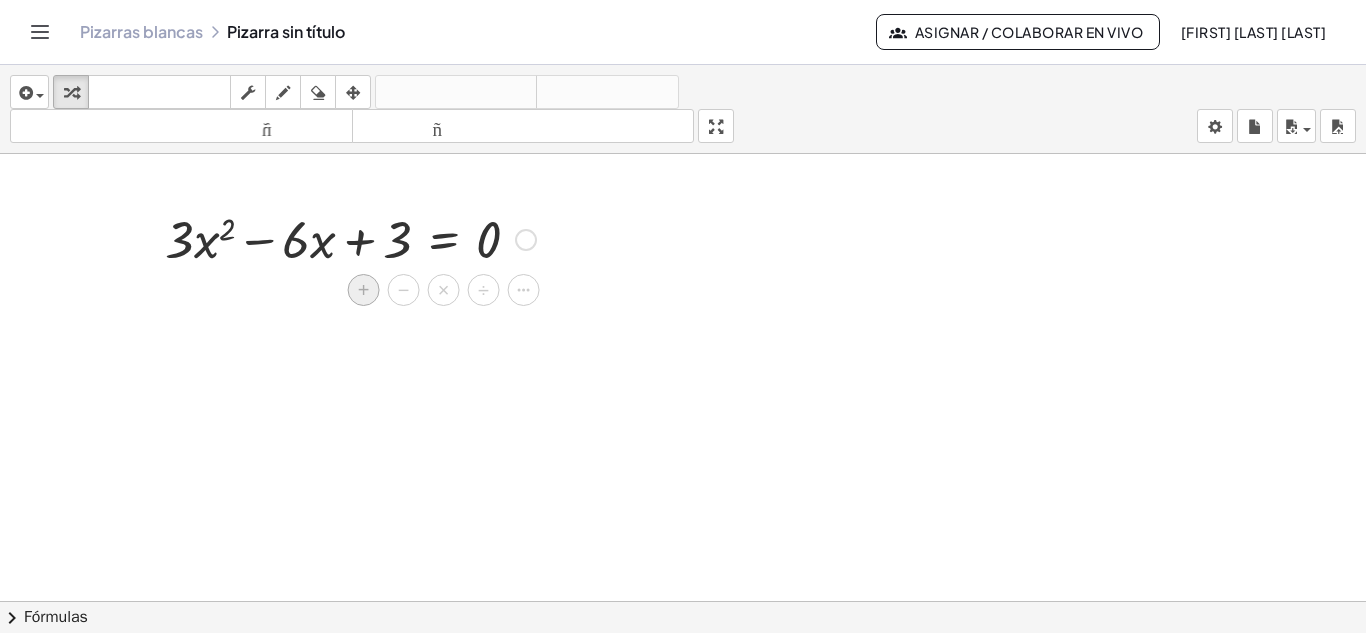 click on "+" at bounding box center [364, 290] 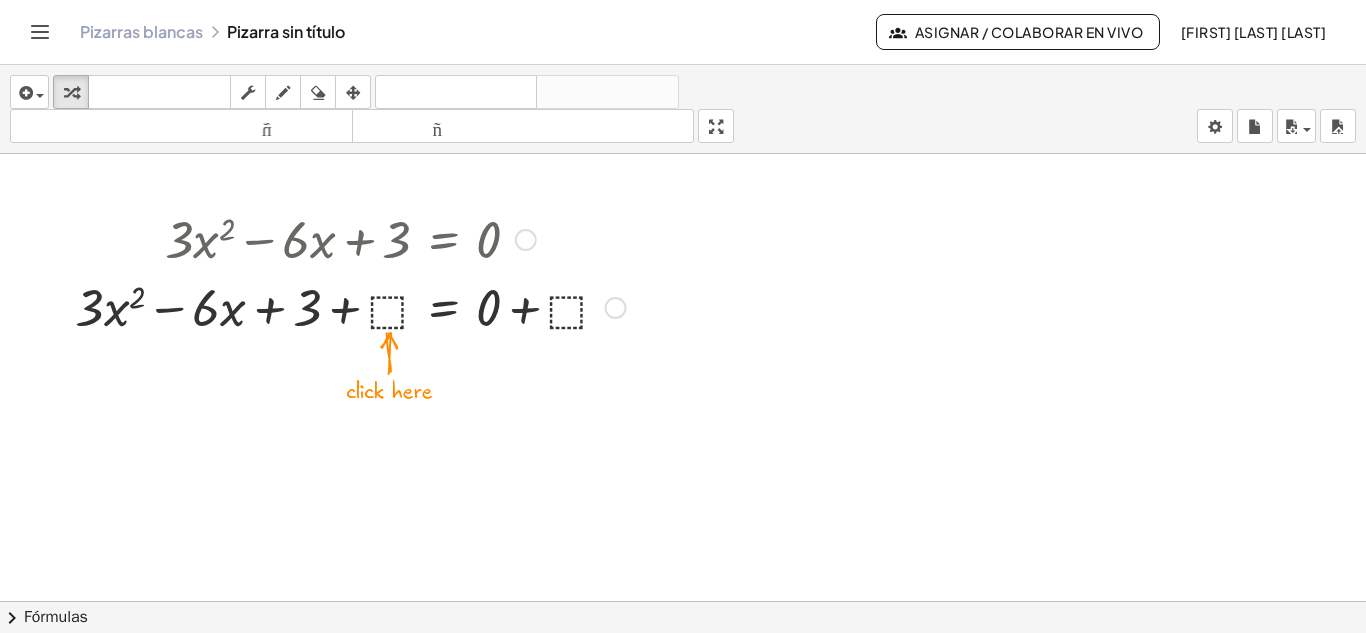 click at bounding box center [350, 306] 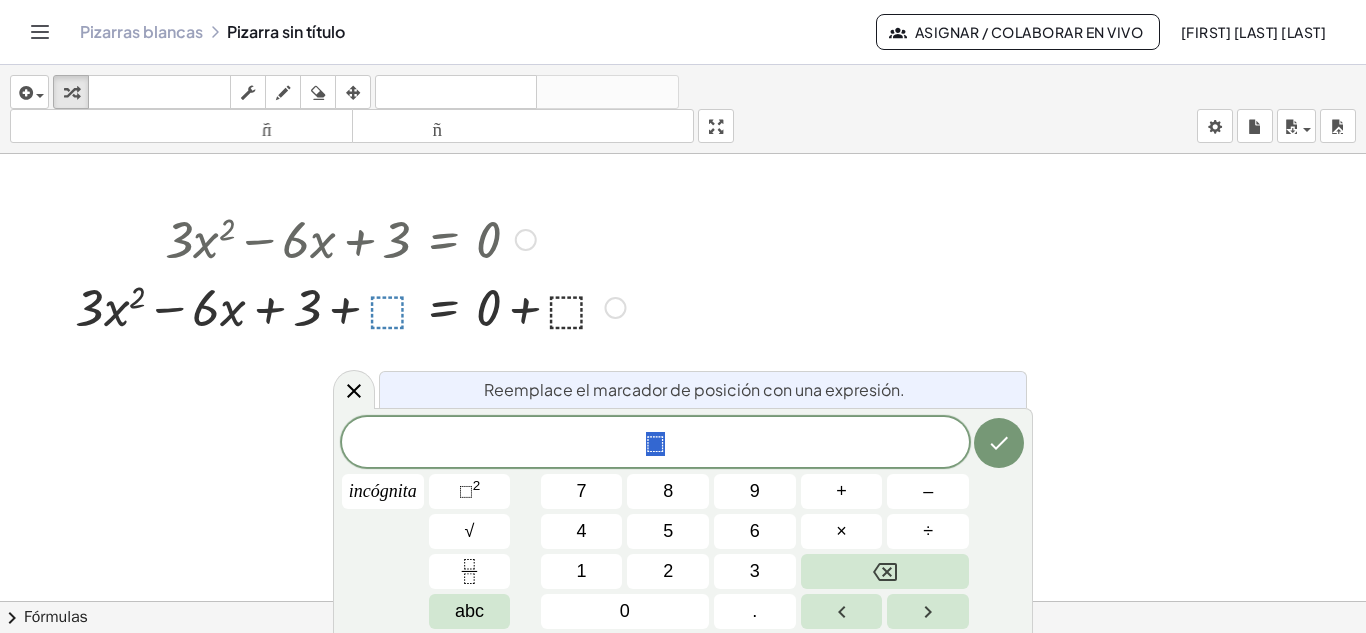 click at bounding box center (350, 306) 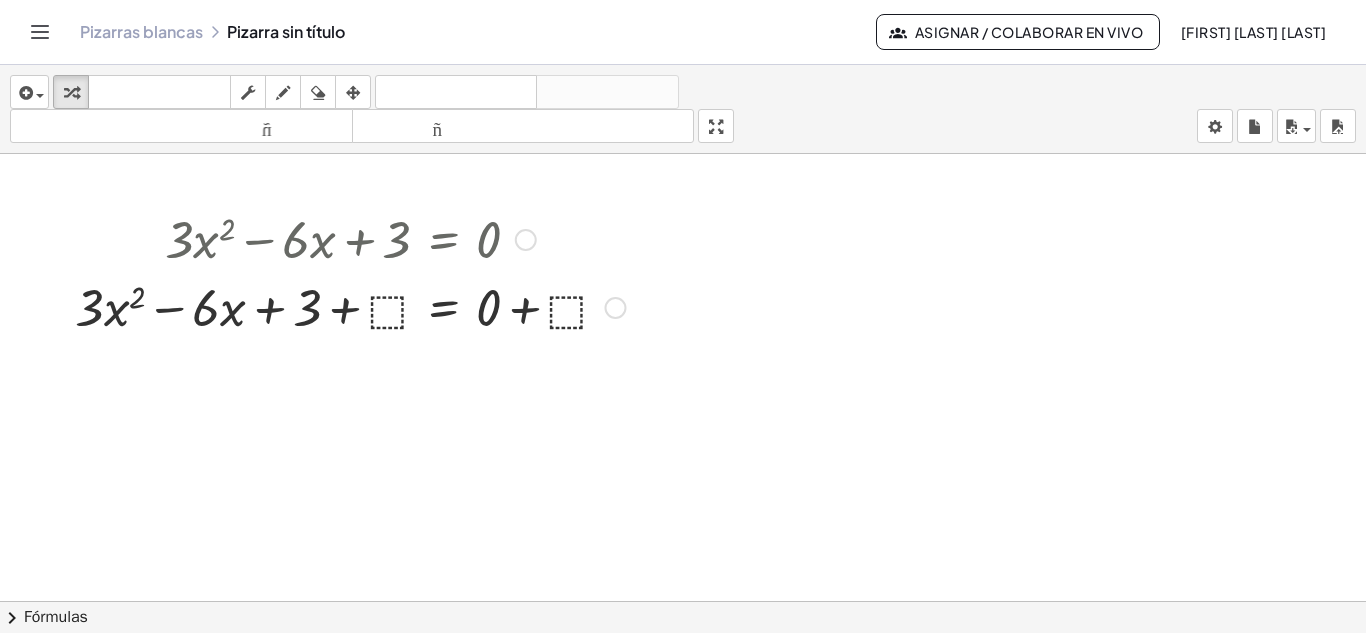 click at bounding box center (350, 306) 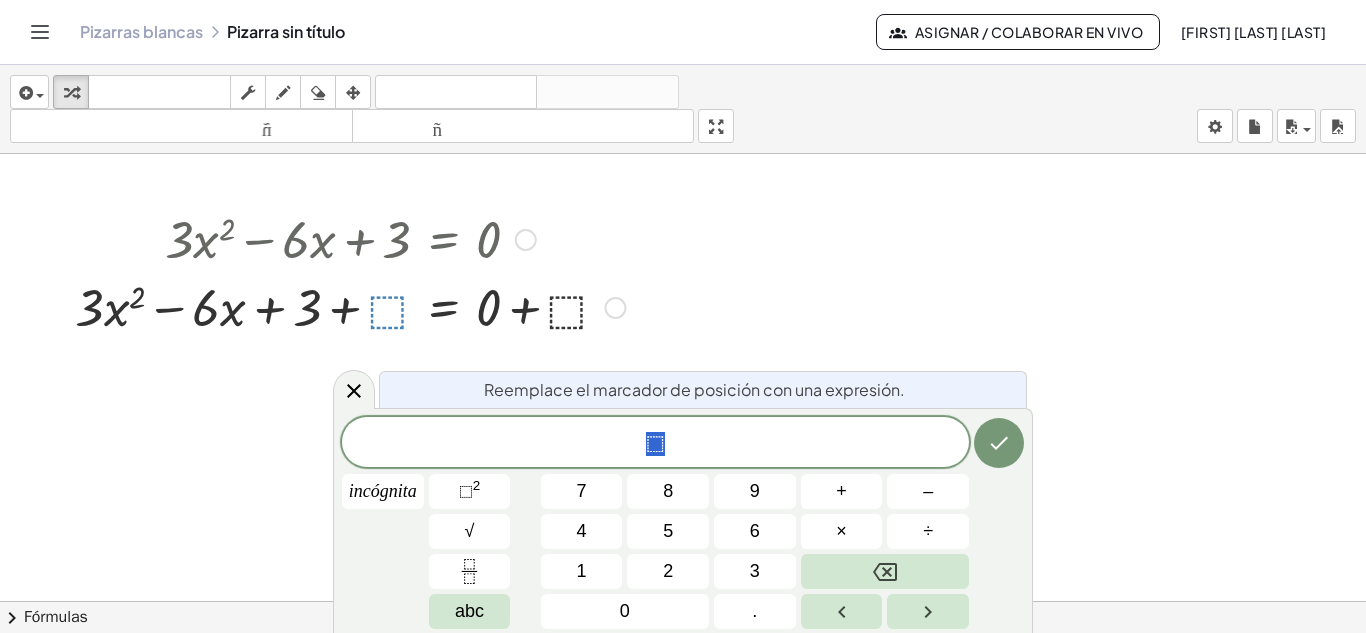 click at bounding box center [683, 680] 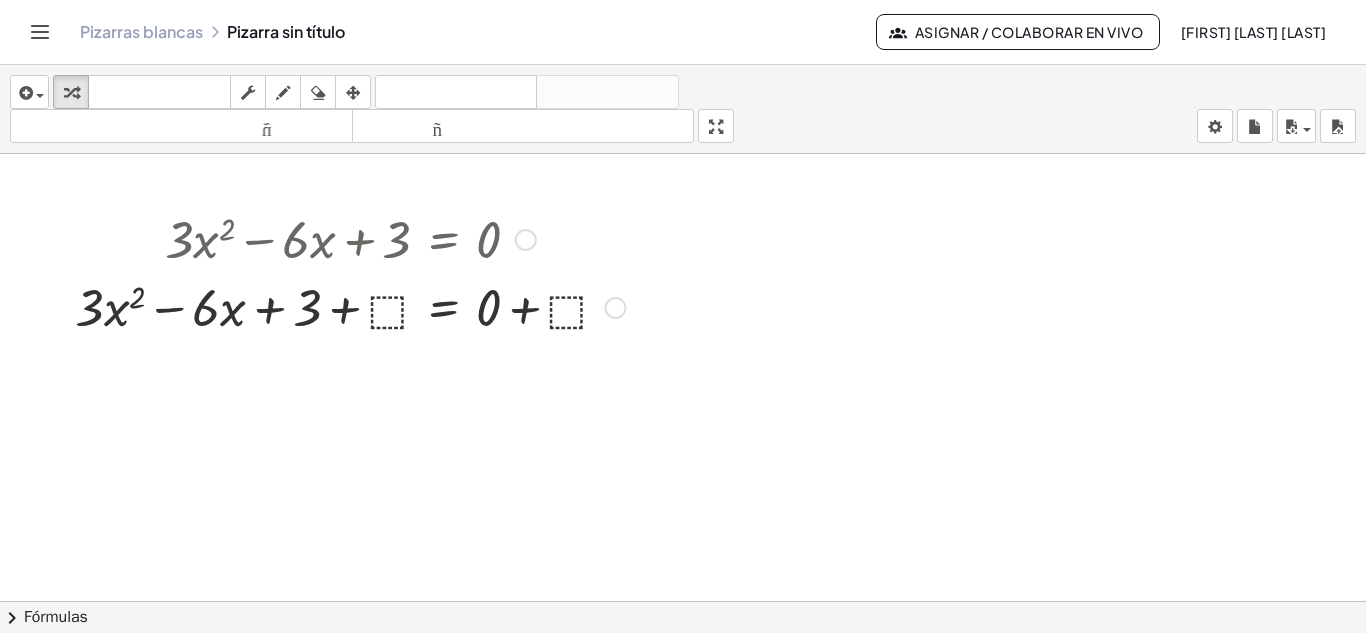 click at bounding box center [350, 306] 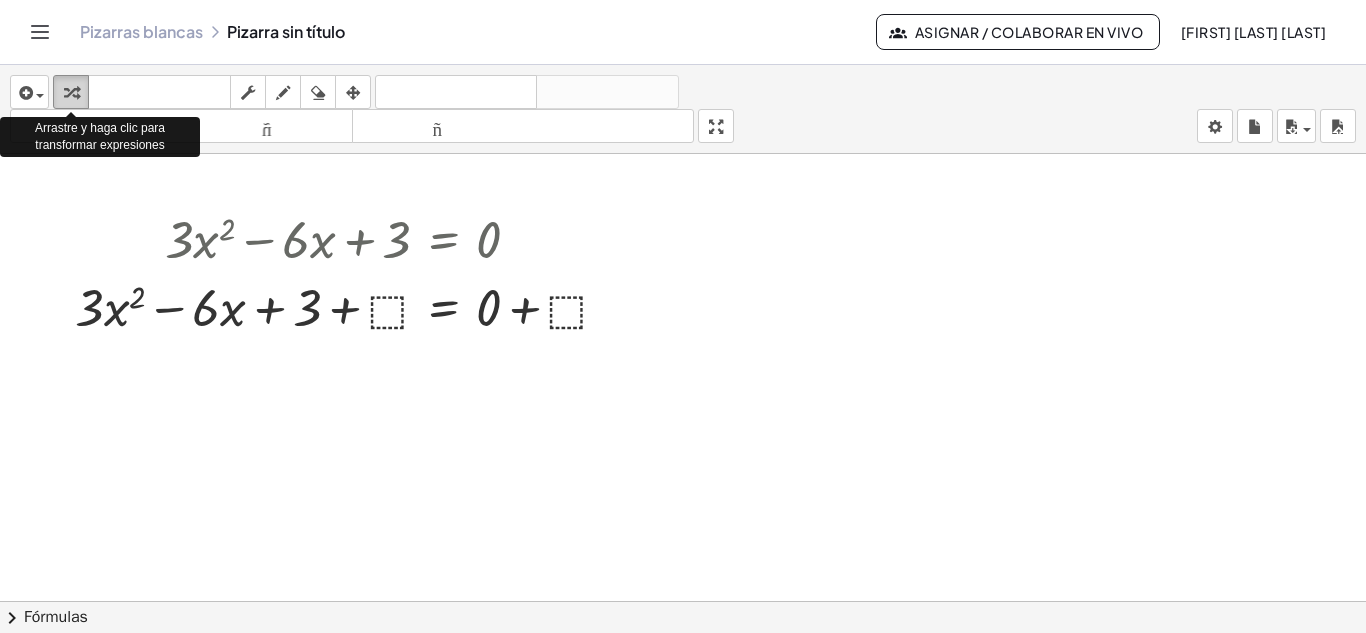 click at bounding box center [71, 92] 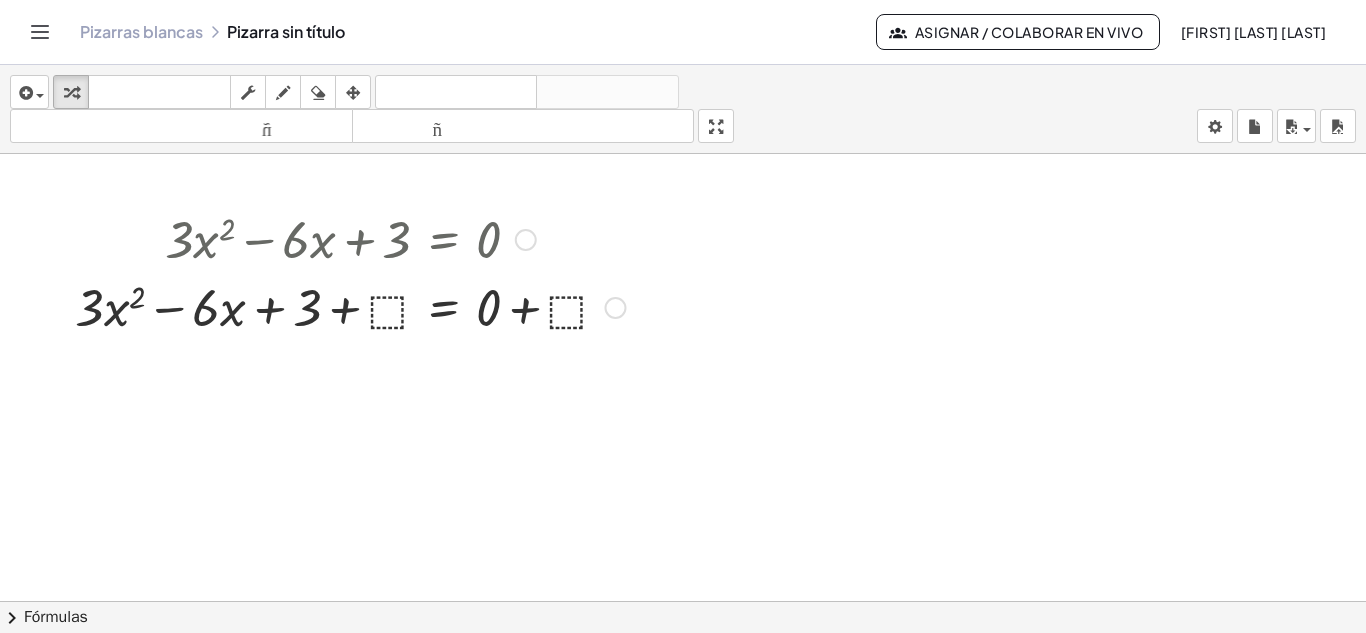 drag, startPoint x: 78, startPoint y: 96, endPoint x: 193, endPoint y: 242, distance: 185.8521 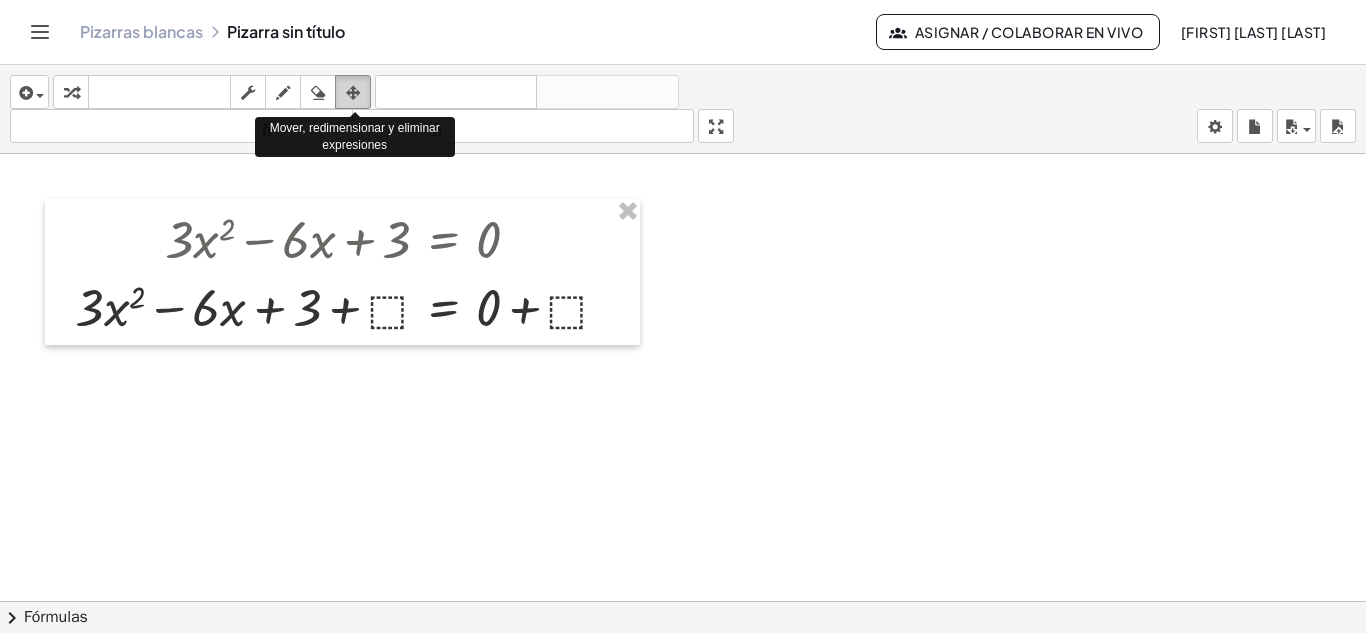 click at bounding box center [353, 93] 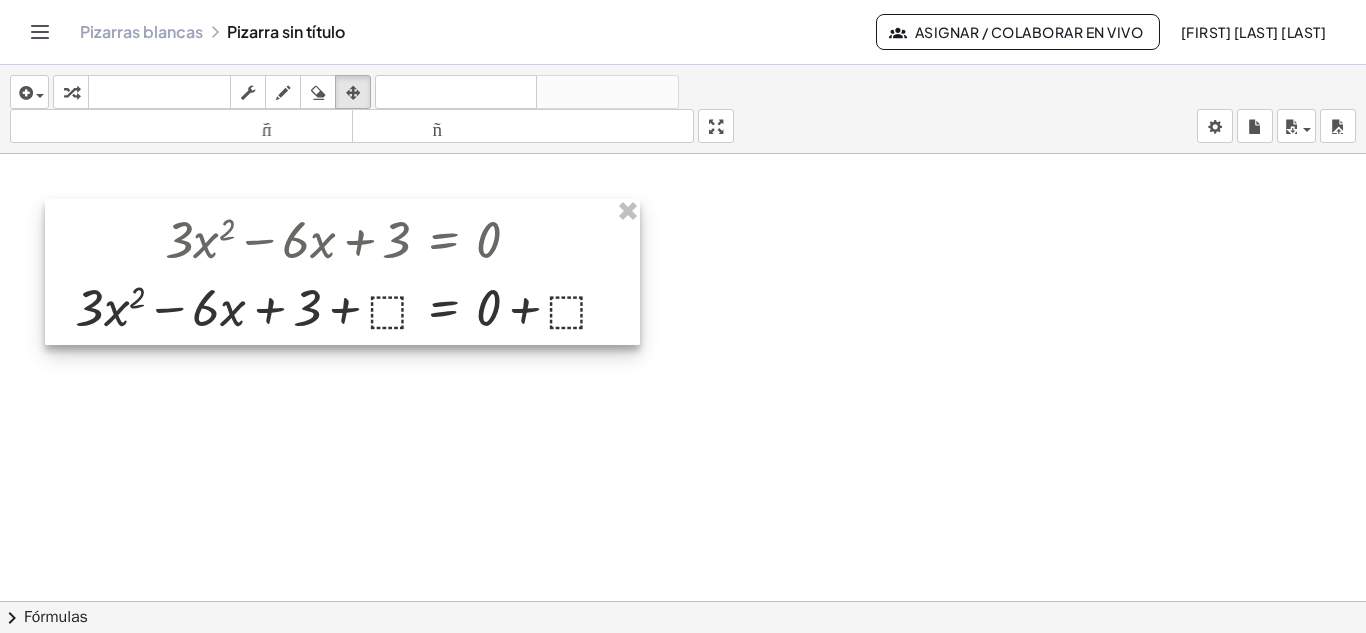 click at bounding box center (342, 272) 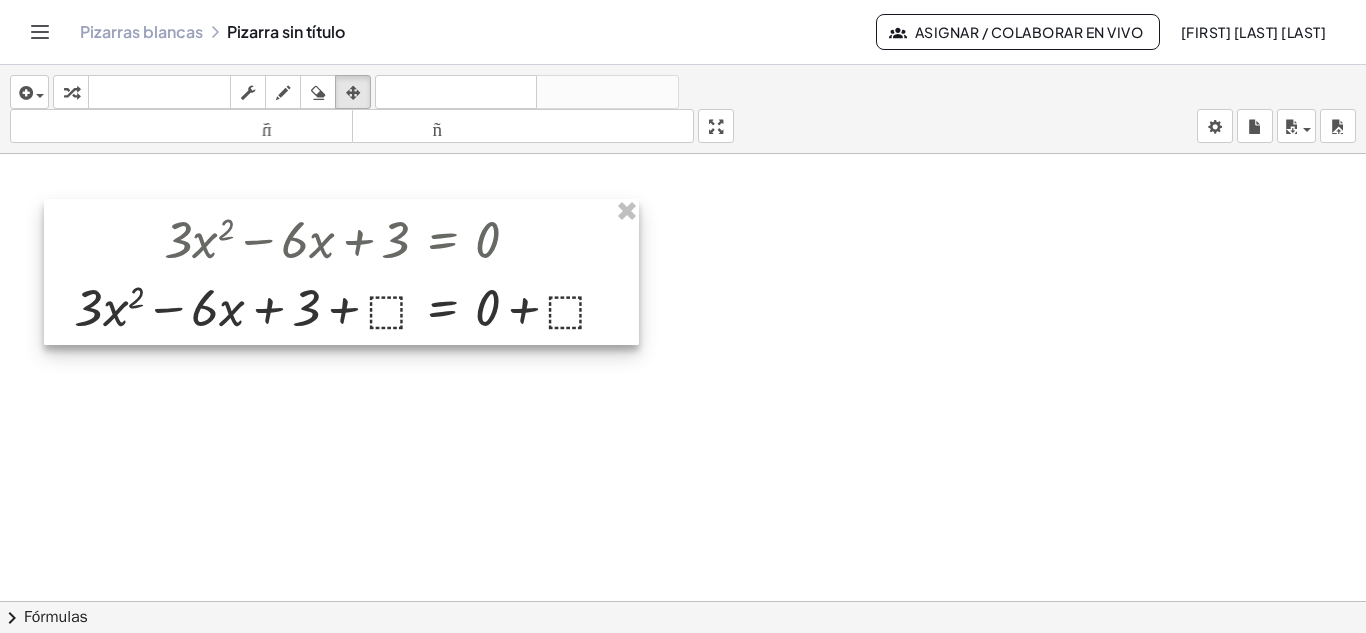 drag, startPoint x: 388, startPoint y: 312, endPoint x: 397, endPoint y: 307, distance: 10.29563 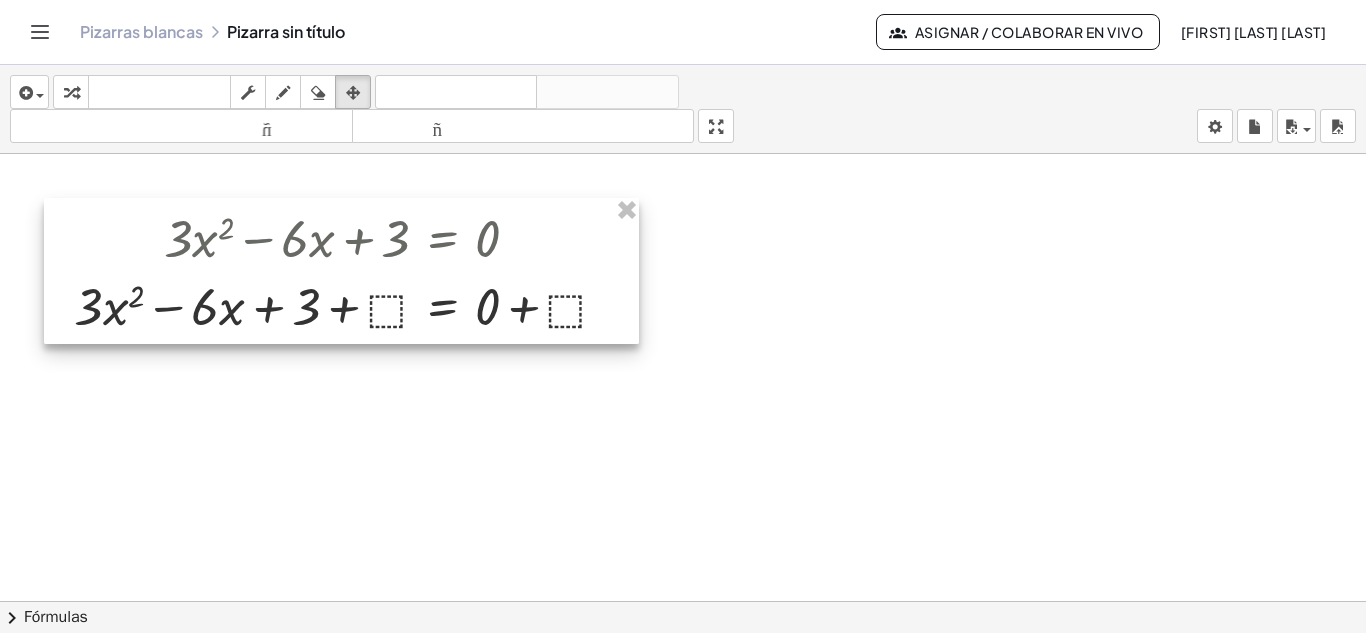 drag, startPoint x: 566, startPoint y: 307, endPoint x: 649, endPoint y: 204, distance: 132.28 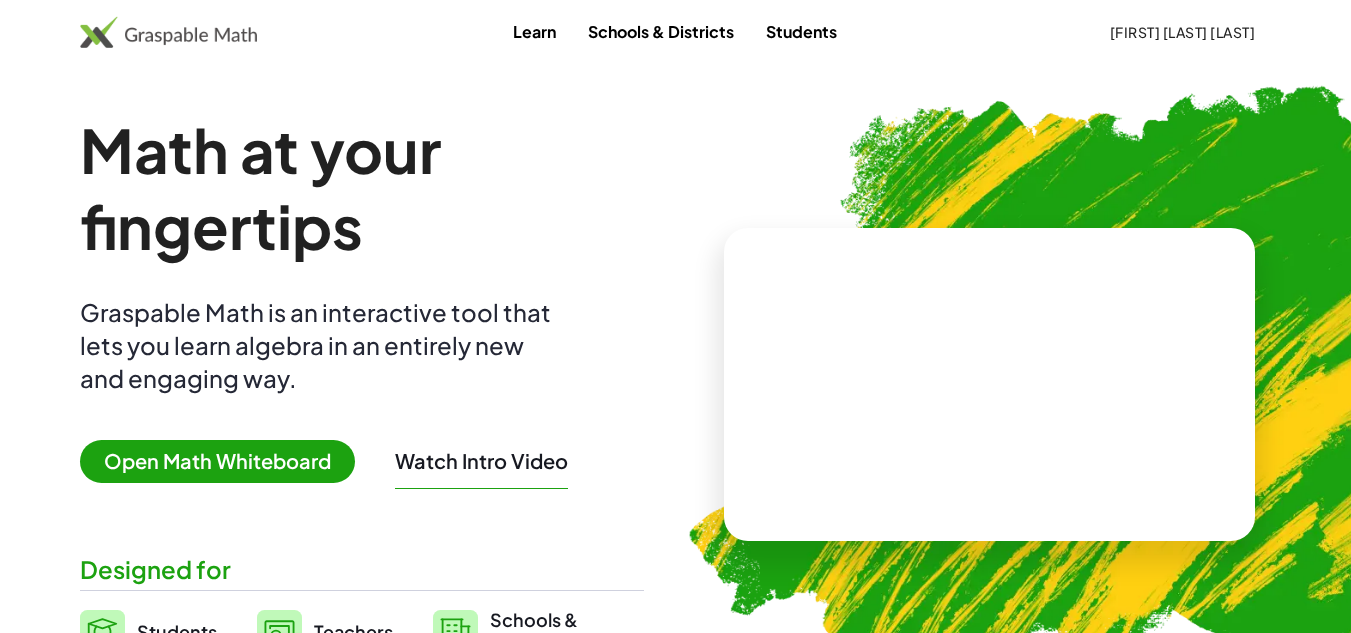 scroll, scrollTop: 0, scrollLeft: 0, axis: both 